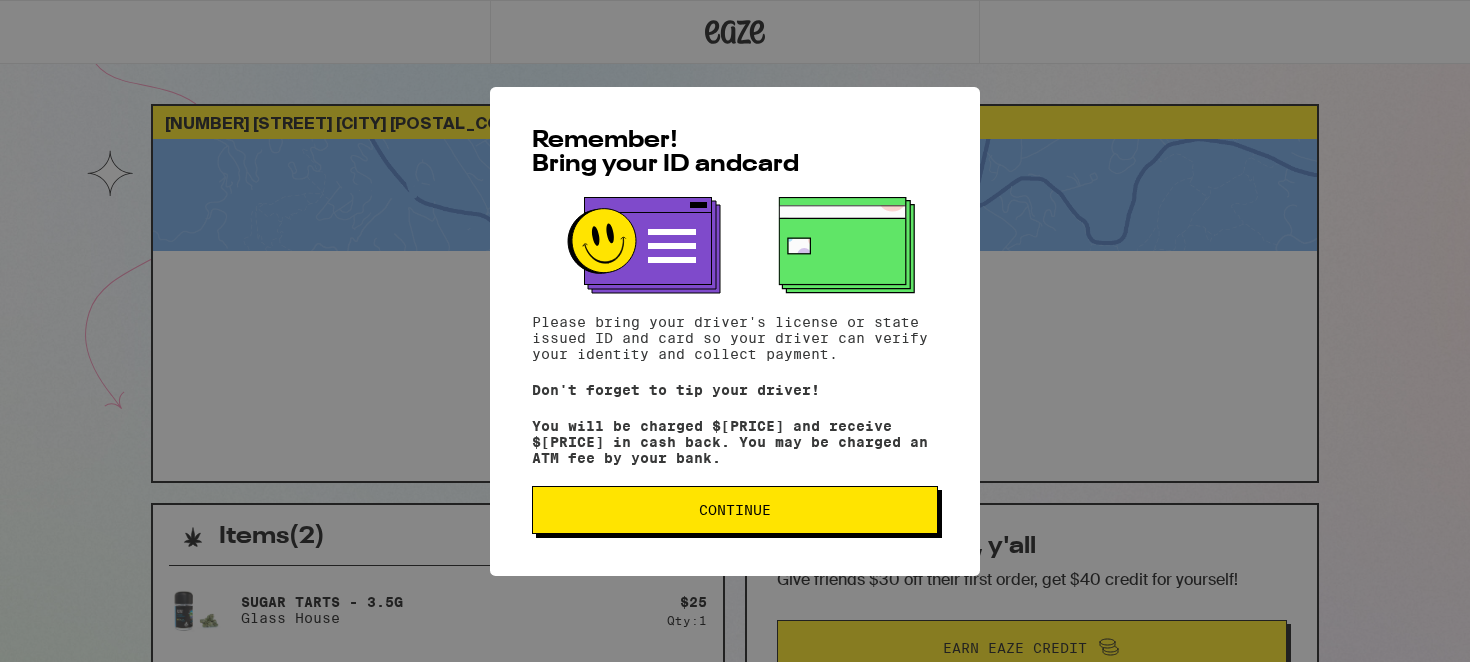 scroll, scrollTop: 0, scrollLeft: 0, axis: both 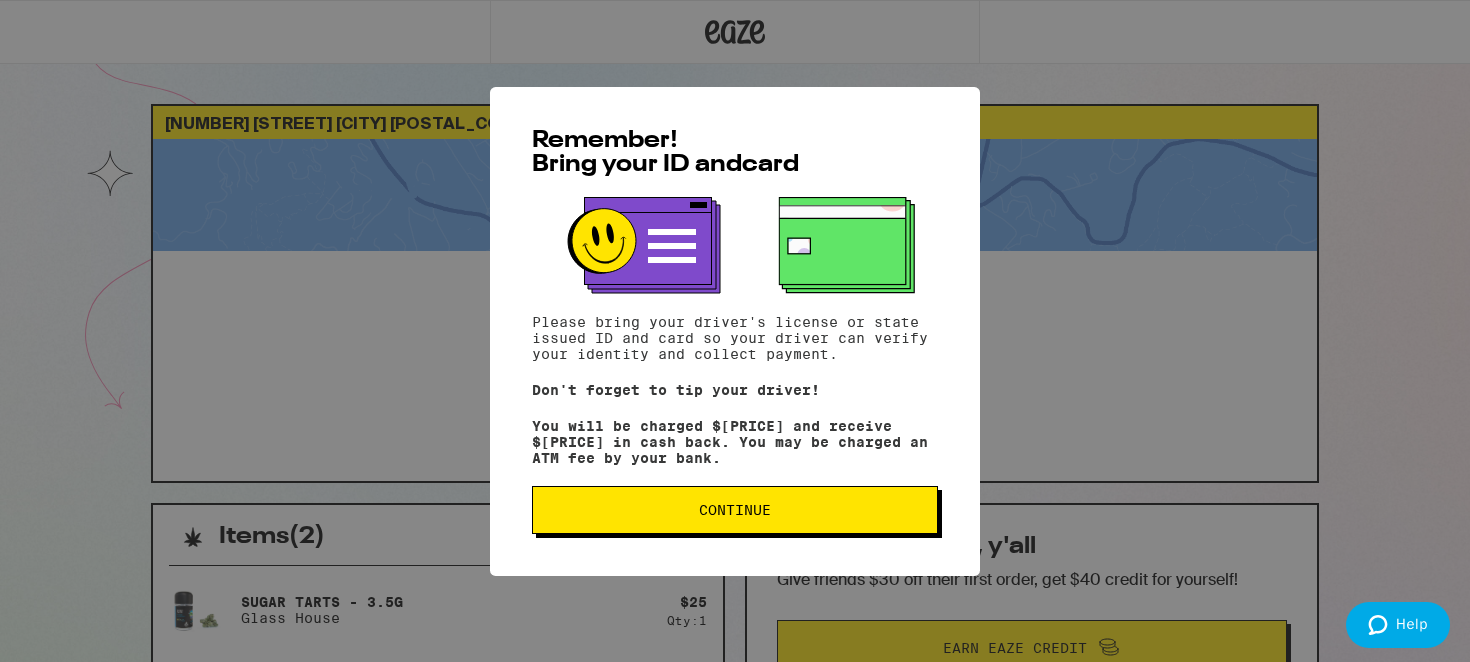 click on "Continue" at bounding box center (735, 510) 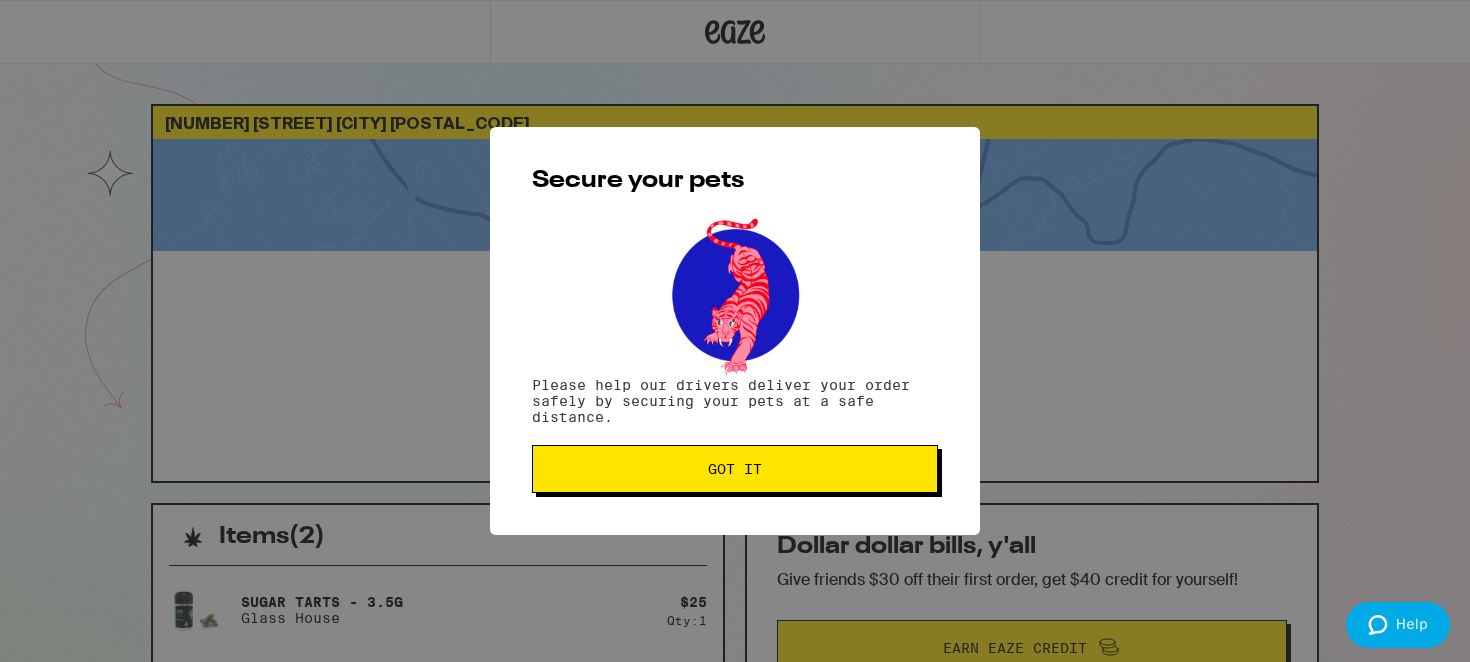 click on "Got it" at bounding box center (735, 469) 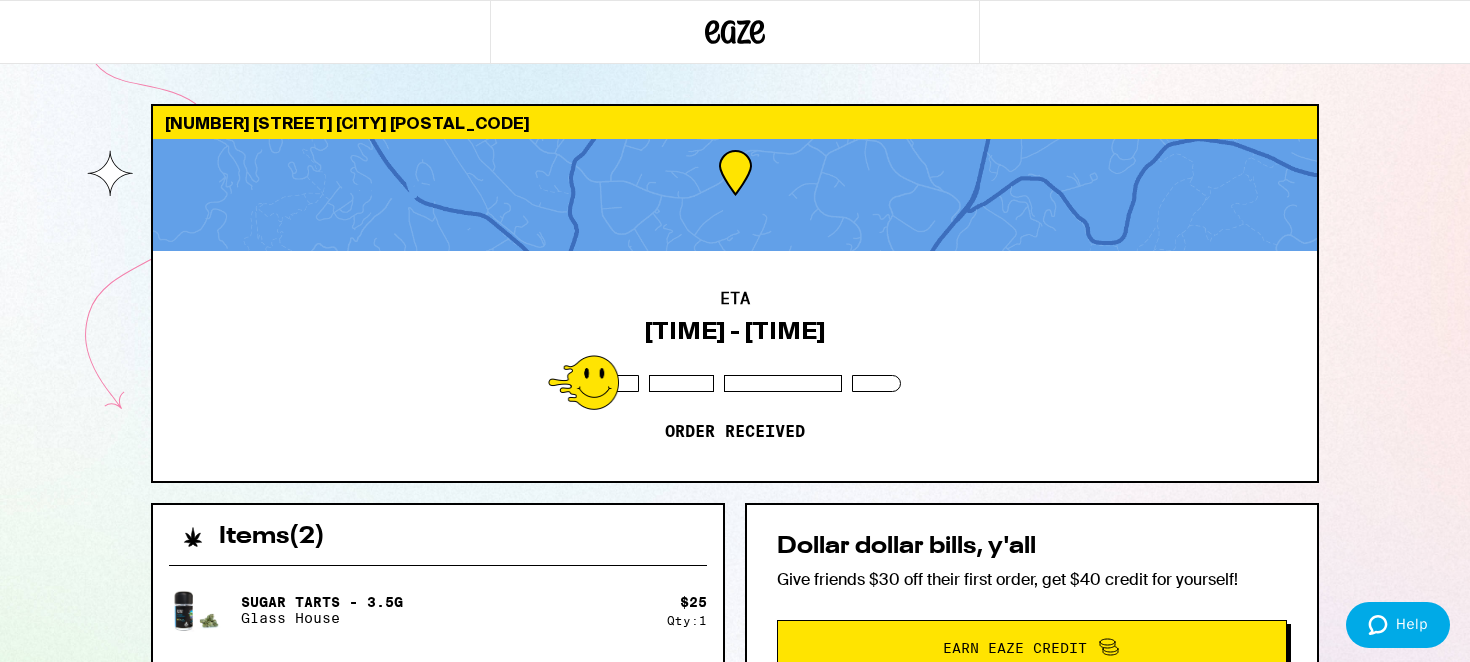 scroll, scrollTop: 0, scrollLeft: 0, axis: both 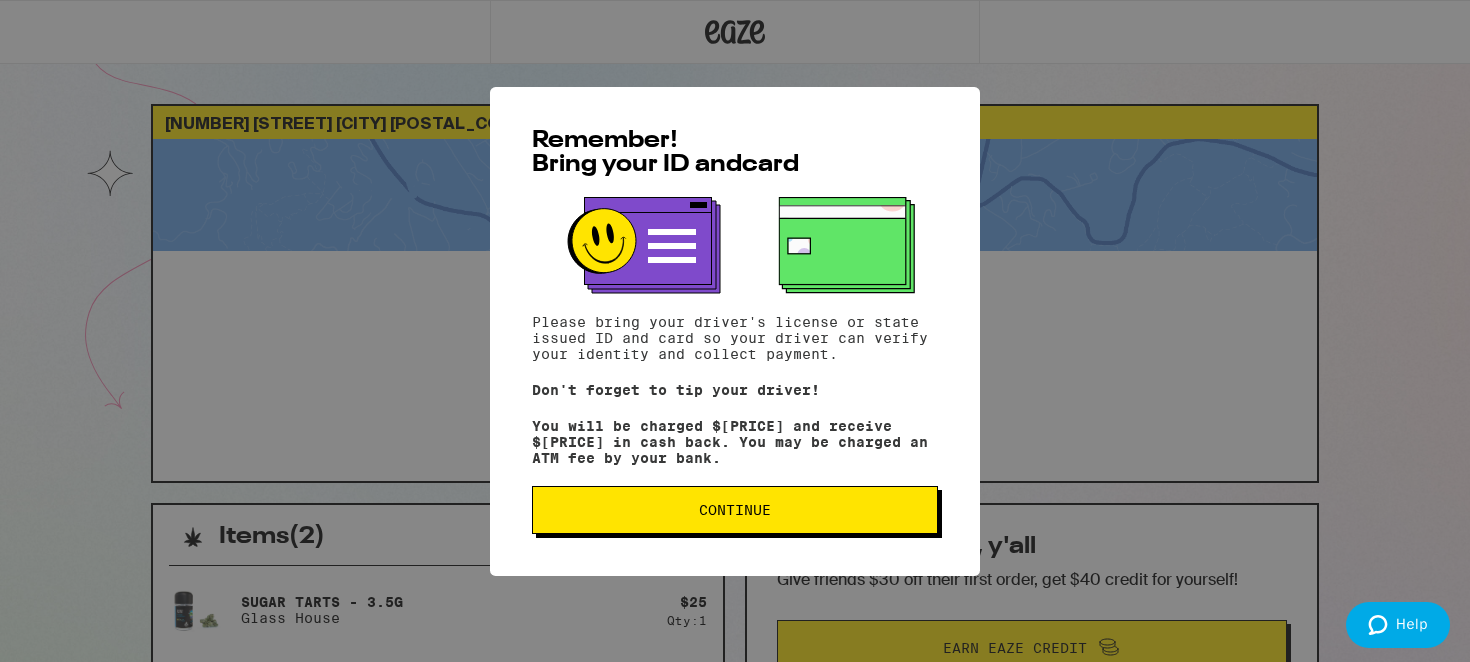 click on "Remember! Bring your ID and  card Please bring your driver's license or state issued ID and card so your driver can verify your identity and collect payment. Don't forget to tip your driver! You will be charged $116 and receive $1 in cash back. You may be charged an ATM fee by your bank. Continue" at bounding box center [735, 331] 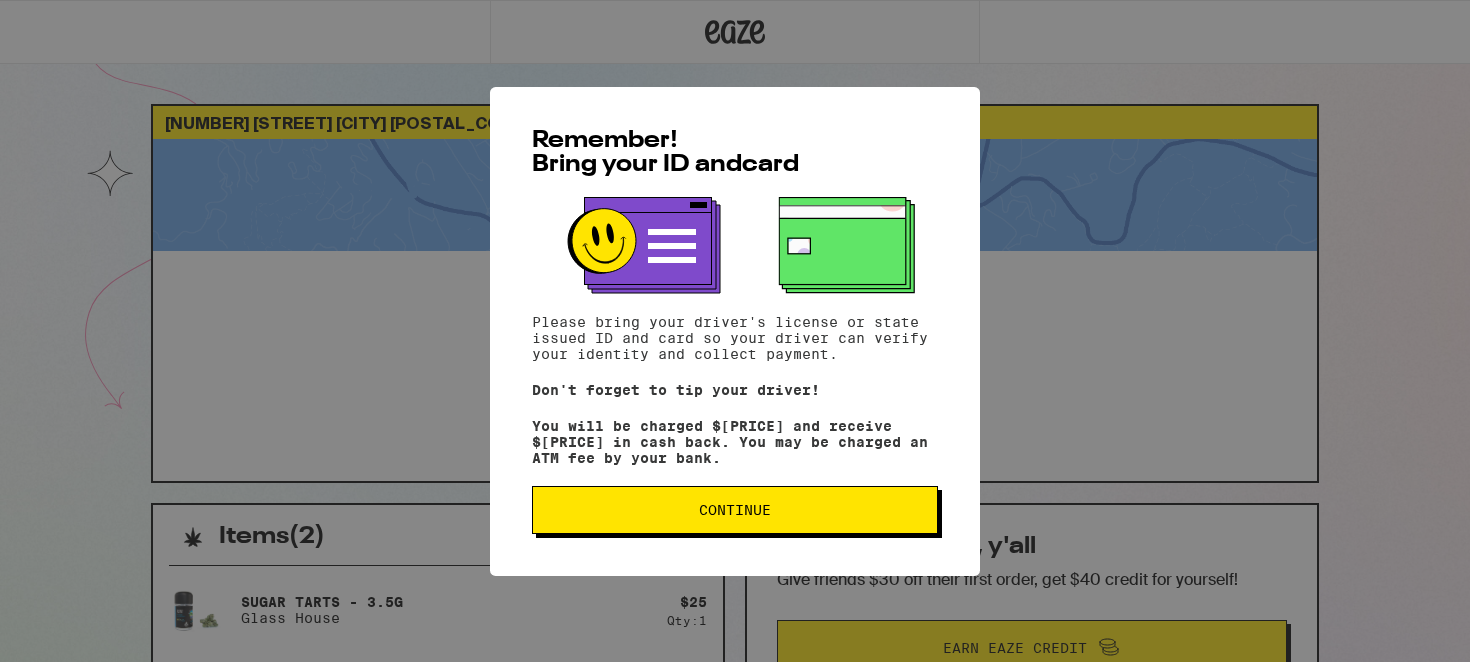 scroll, scrollTop: 0, scrollLeft: 0, axis: both 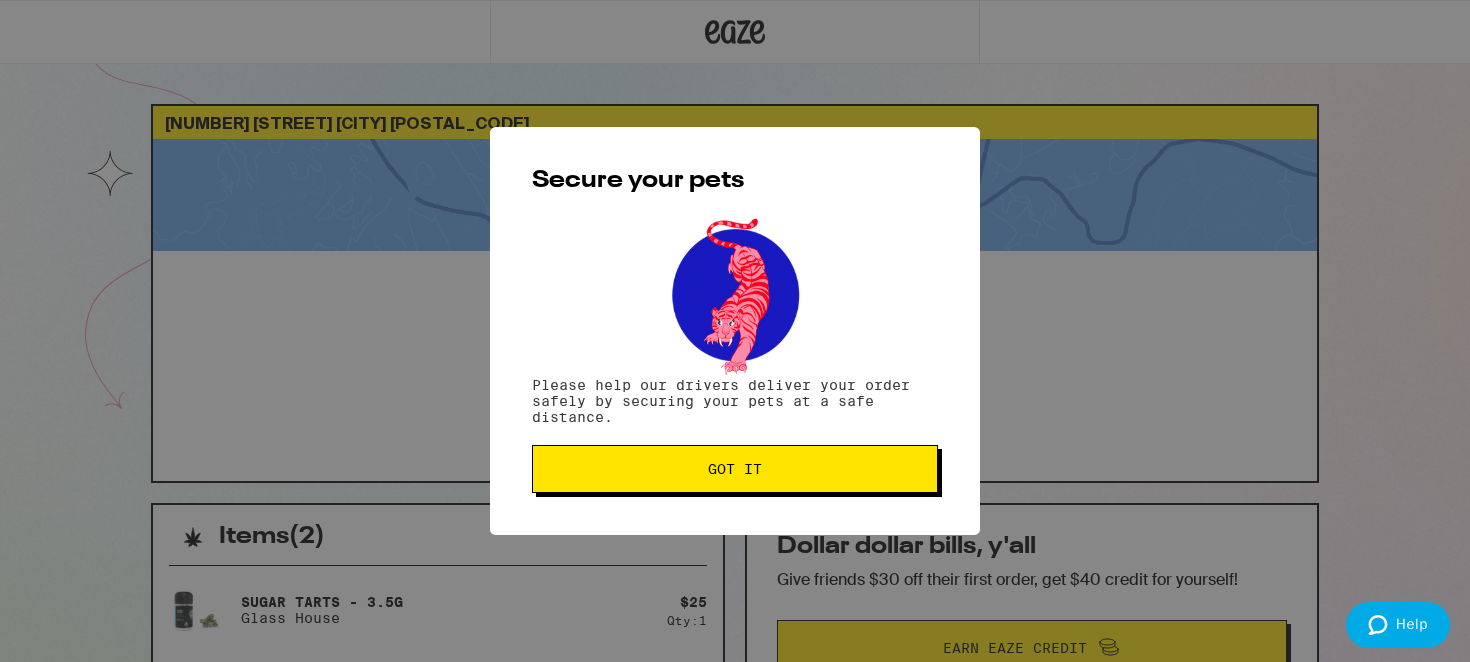 click on "Got it" at bounding box center [735, 469] 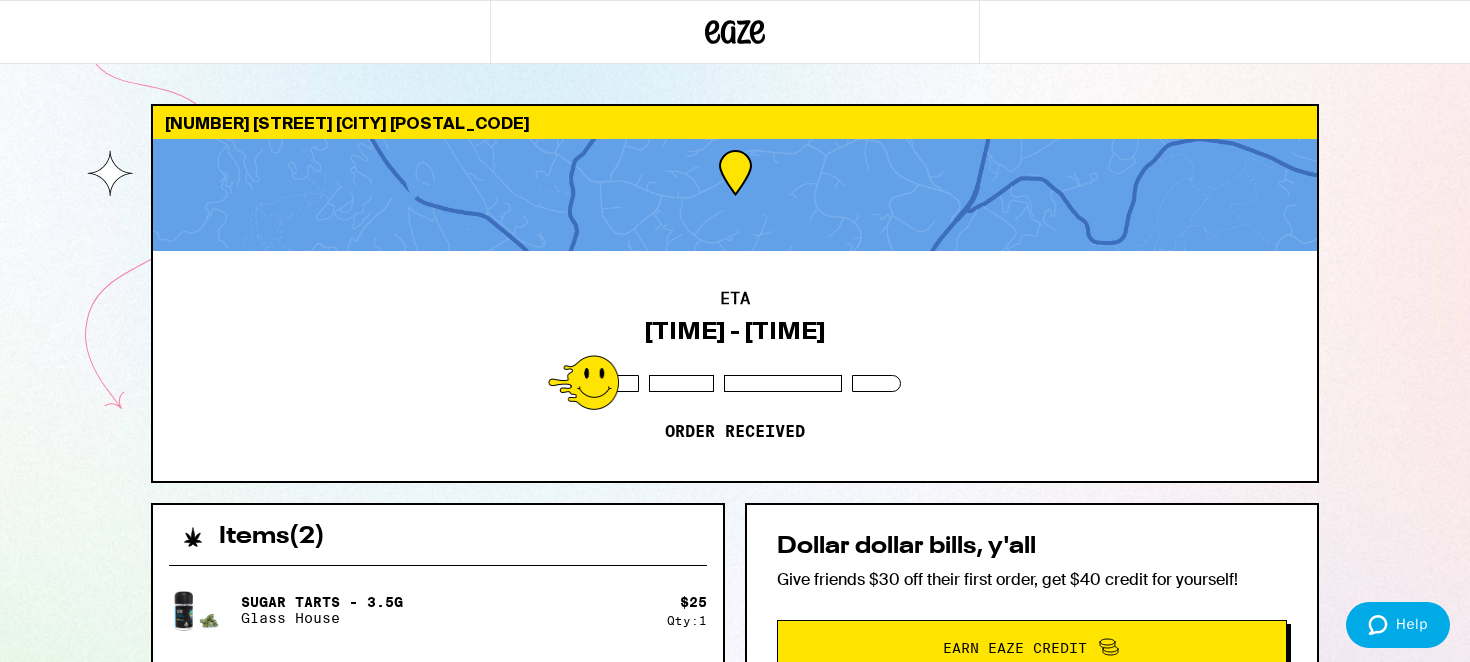 scroll, scrollTop: 0, scrollLeft: 0, axis: both 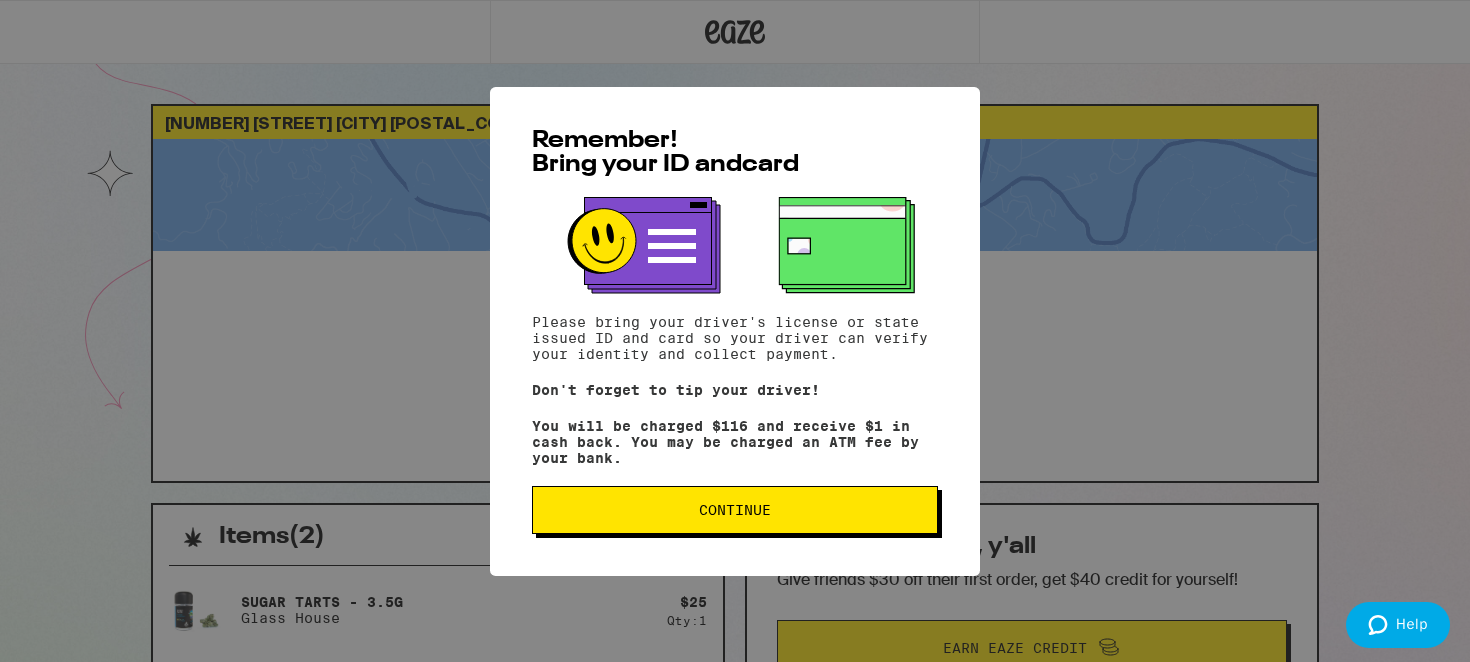 click on "Continue" at bounding box center (735, 510) 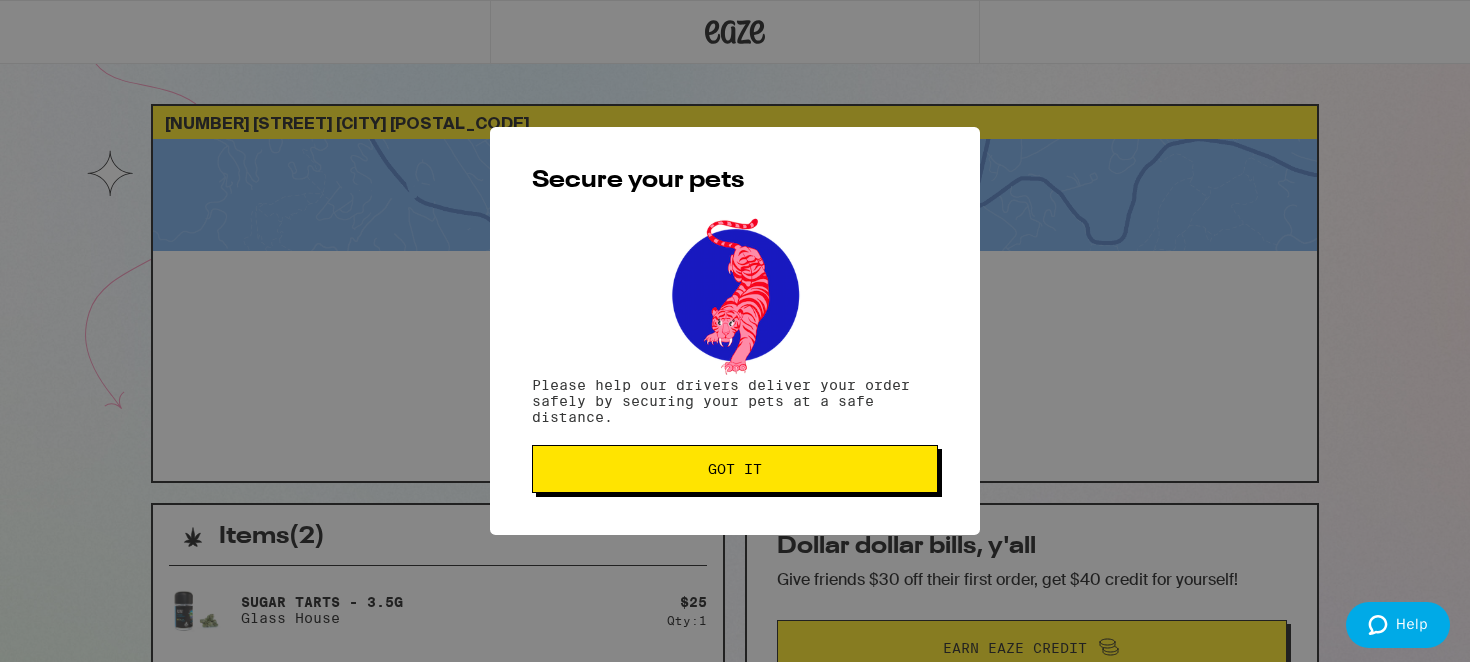 click on "Got it" at bounding box center [735, 469] 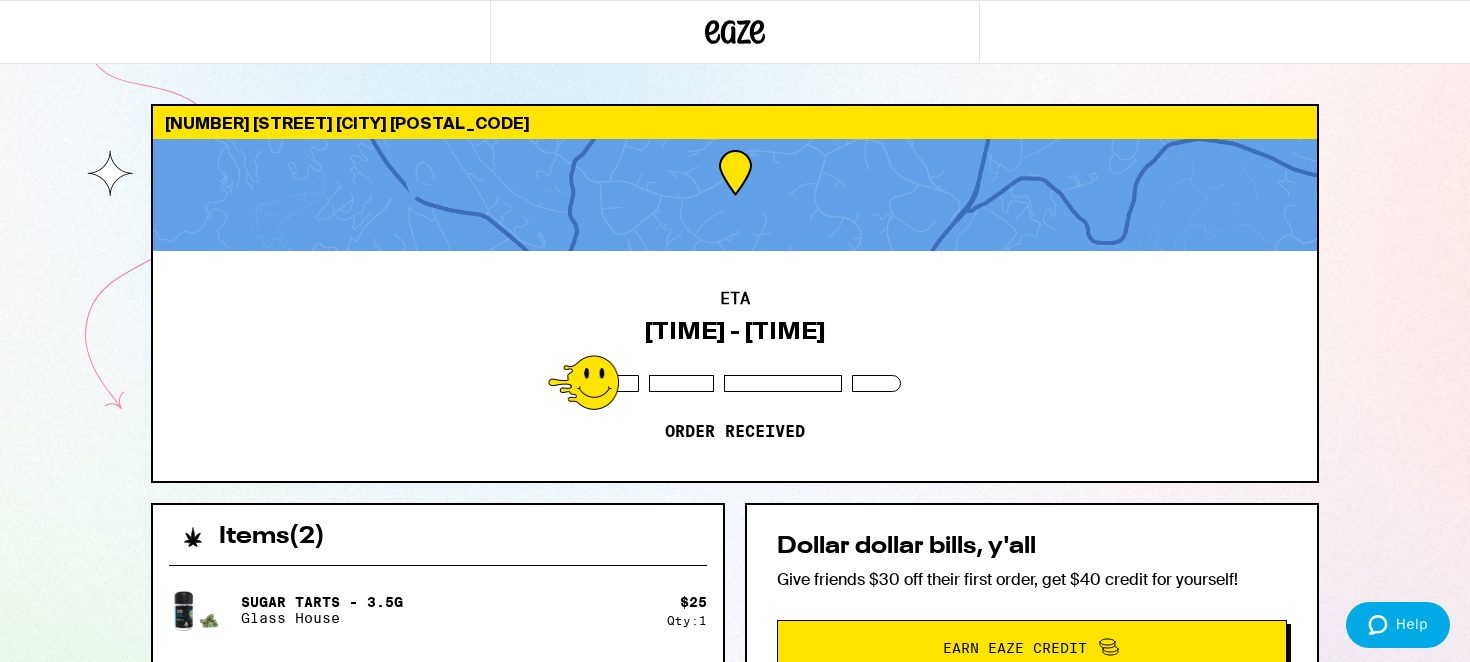 scroll, scrollTop: 0, scrollLeft: 0, axis: both 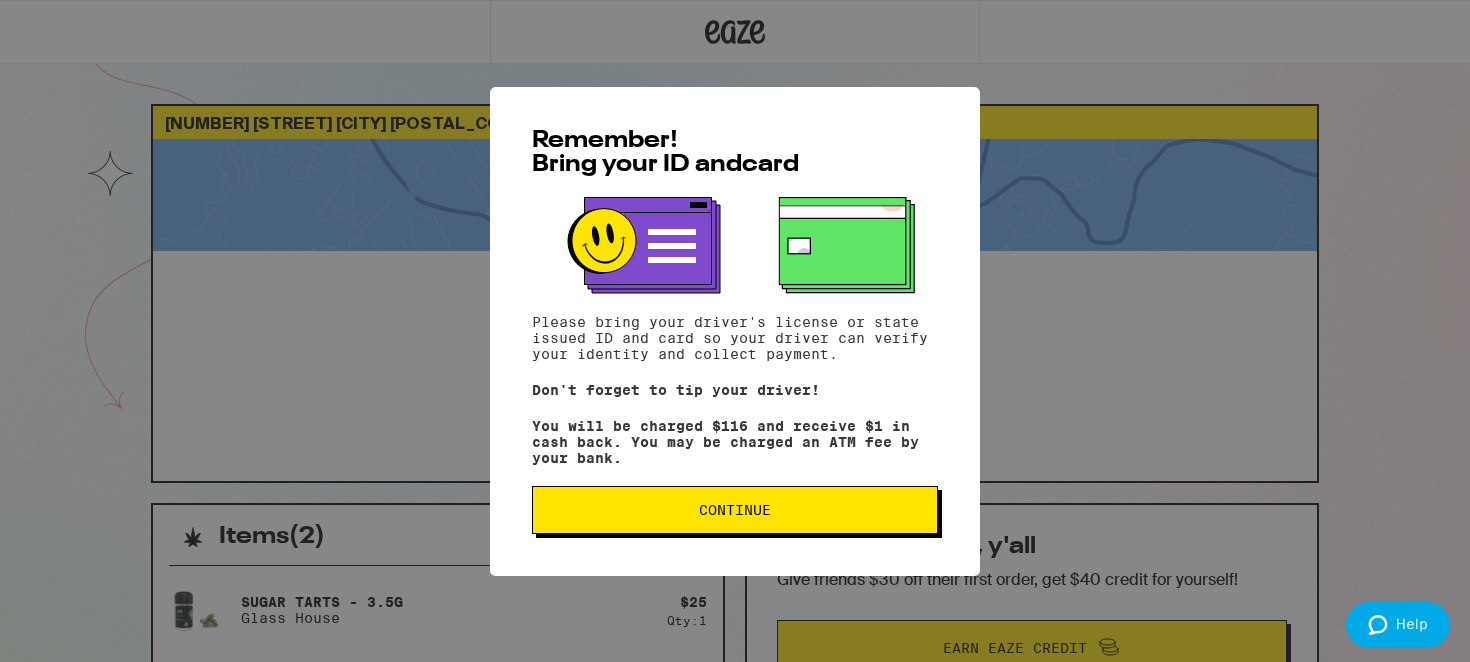 click on "Continue" at bounding box center [735, 510] 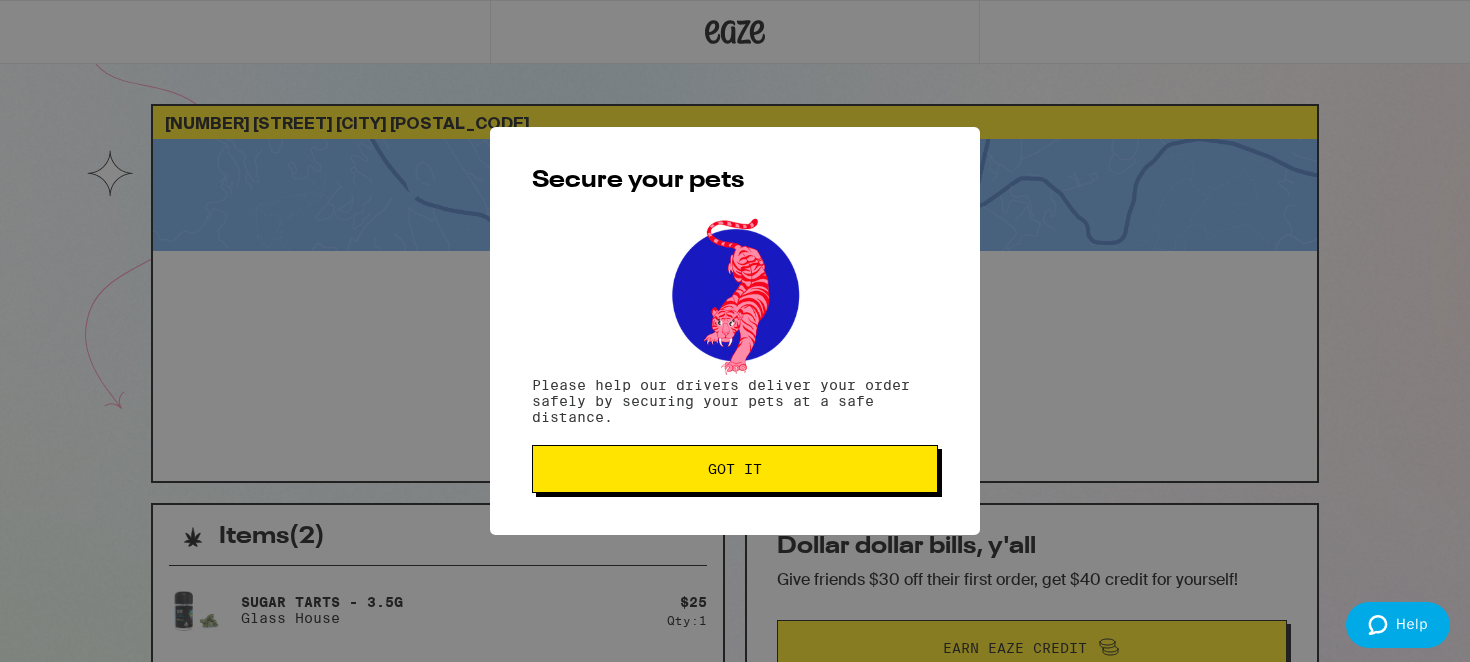 click on "Got it" at bounding box center (735, 469) 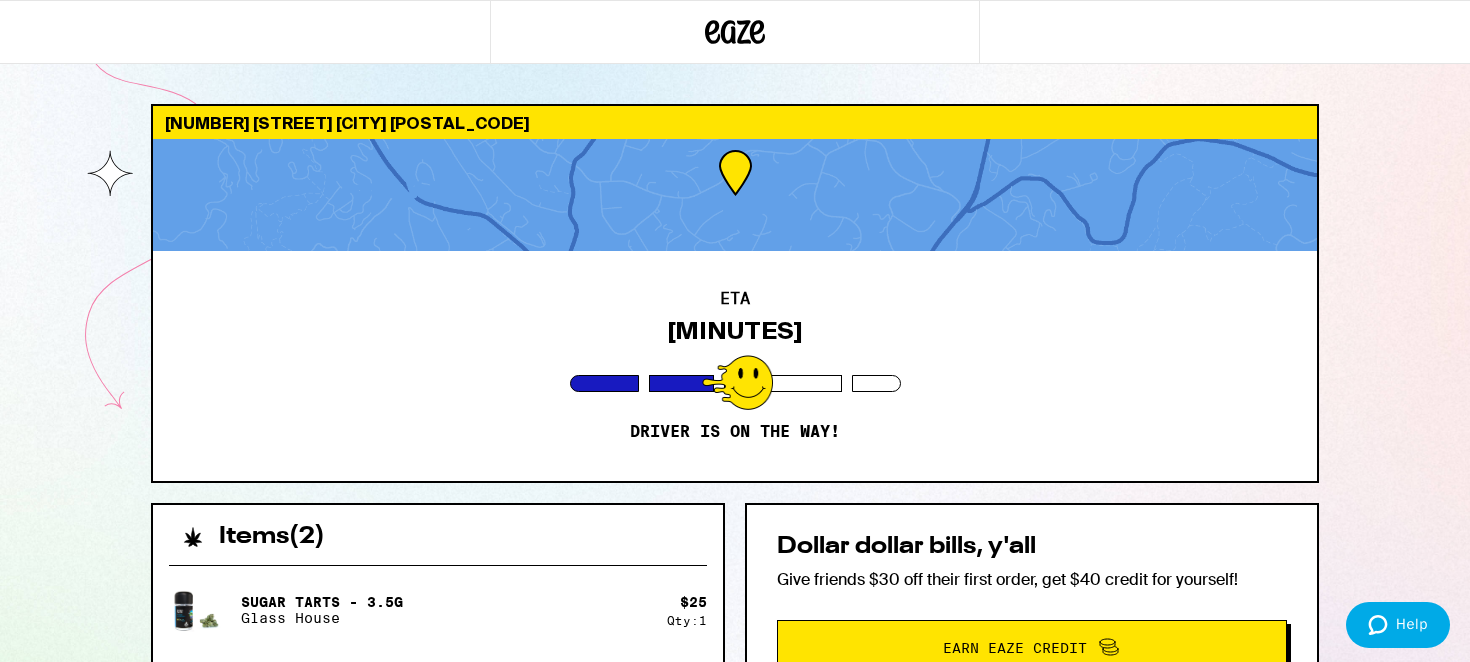 scroll, scrollTop: 0, scrollLeft: 0, axis: both 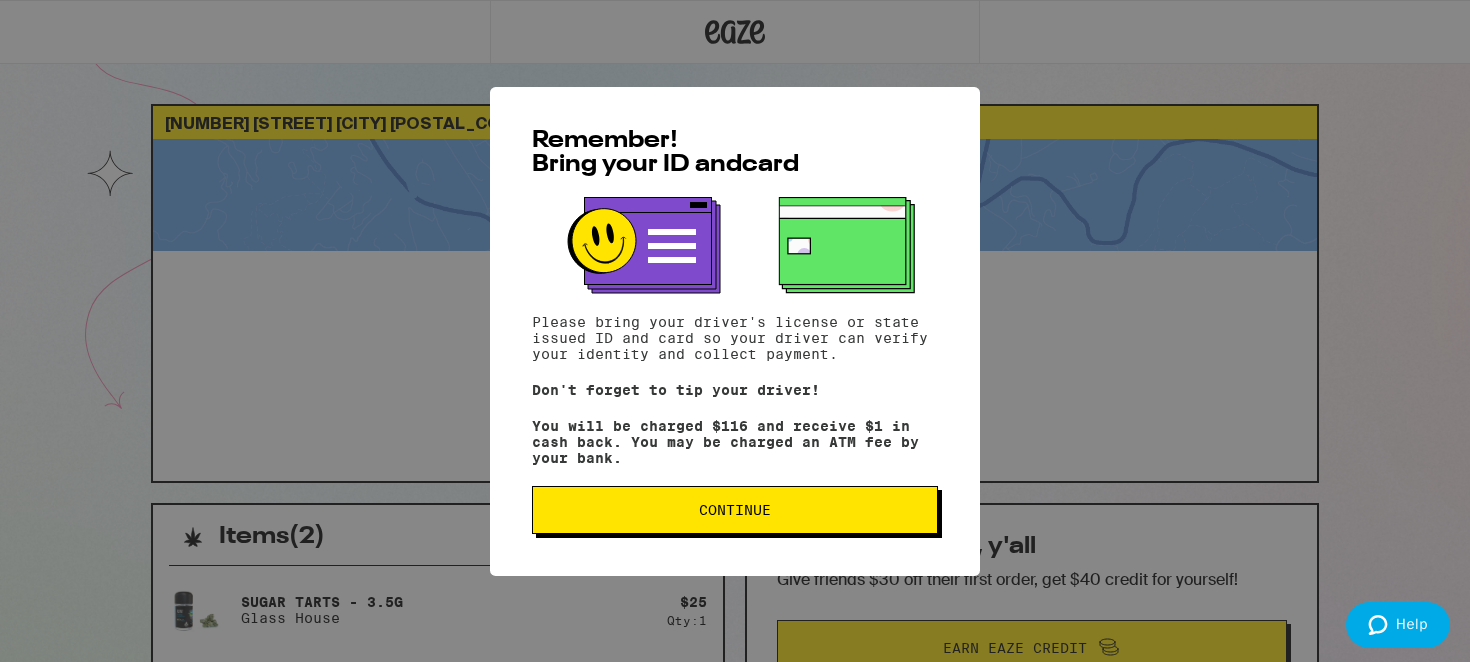 click on "Continue" at bounding box center [735, 510] 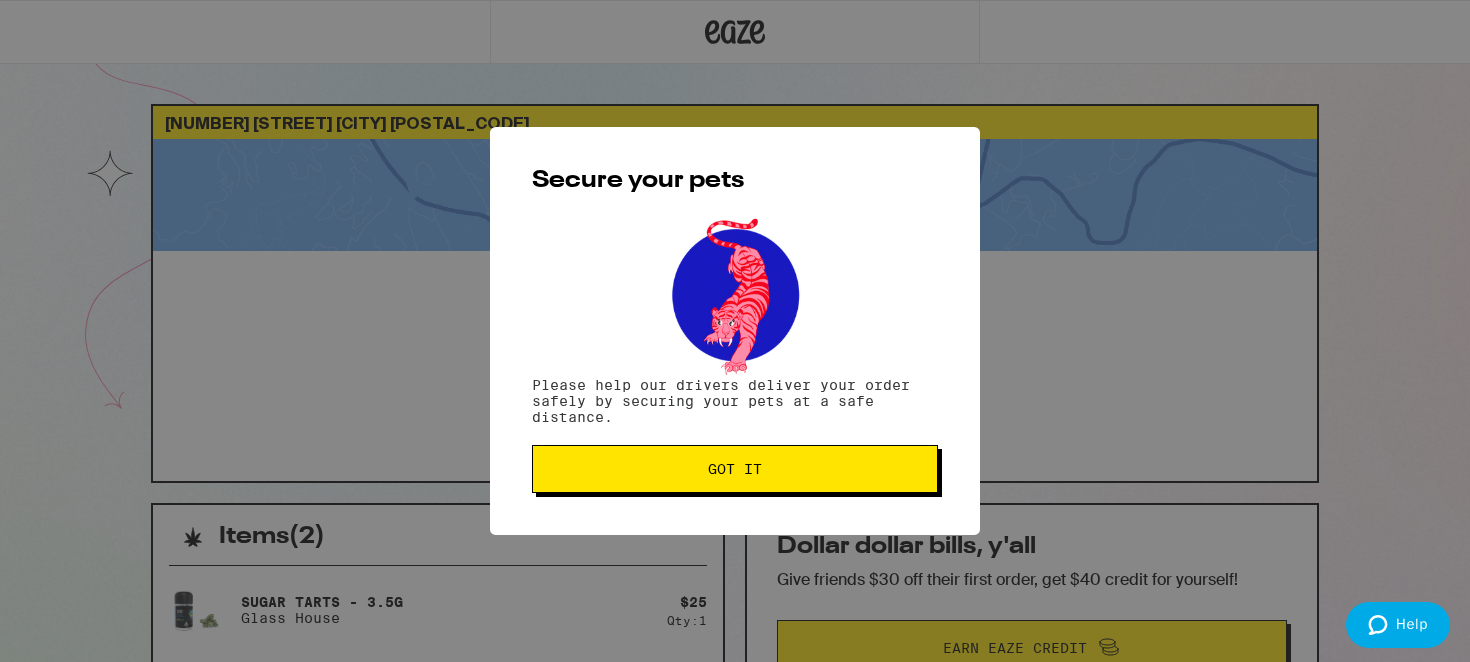 click on "Got it" at bounding box center [735, 469] 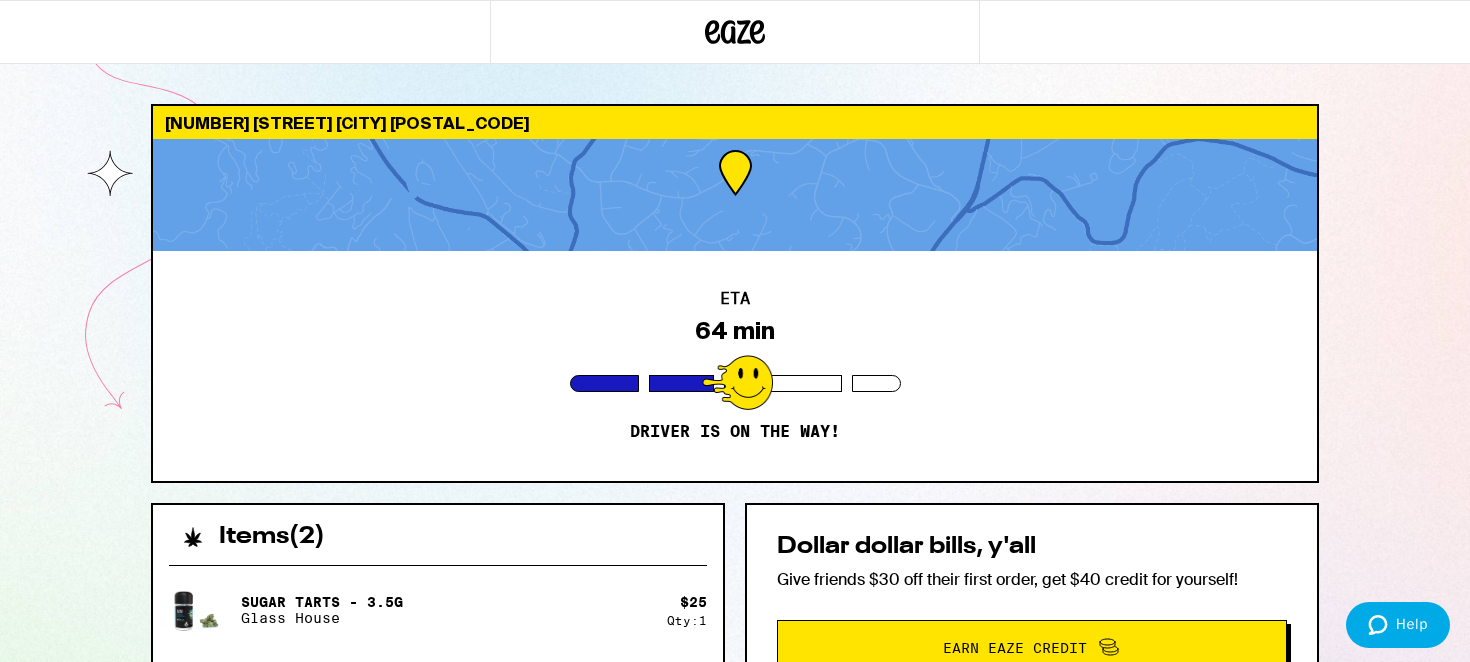 scroll, scrollTop: 0, scrollLeft: 0, axis: both 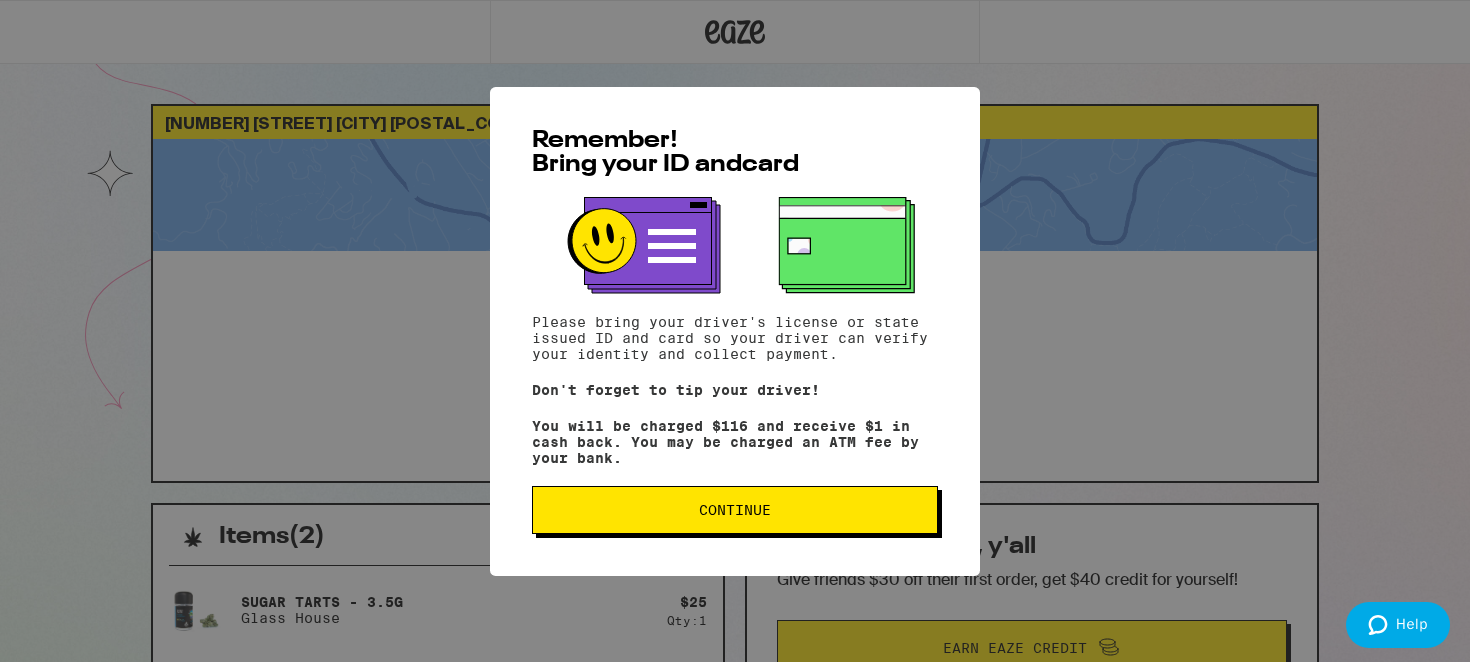 click on "Continue" at bounding box center [735, 510] 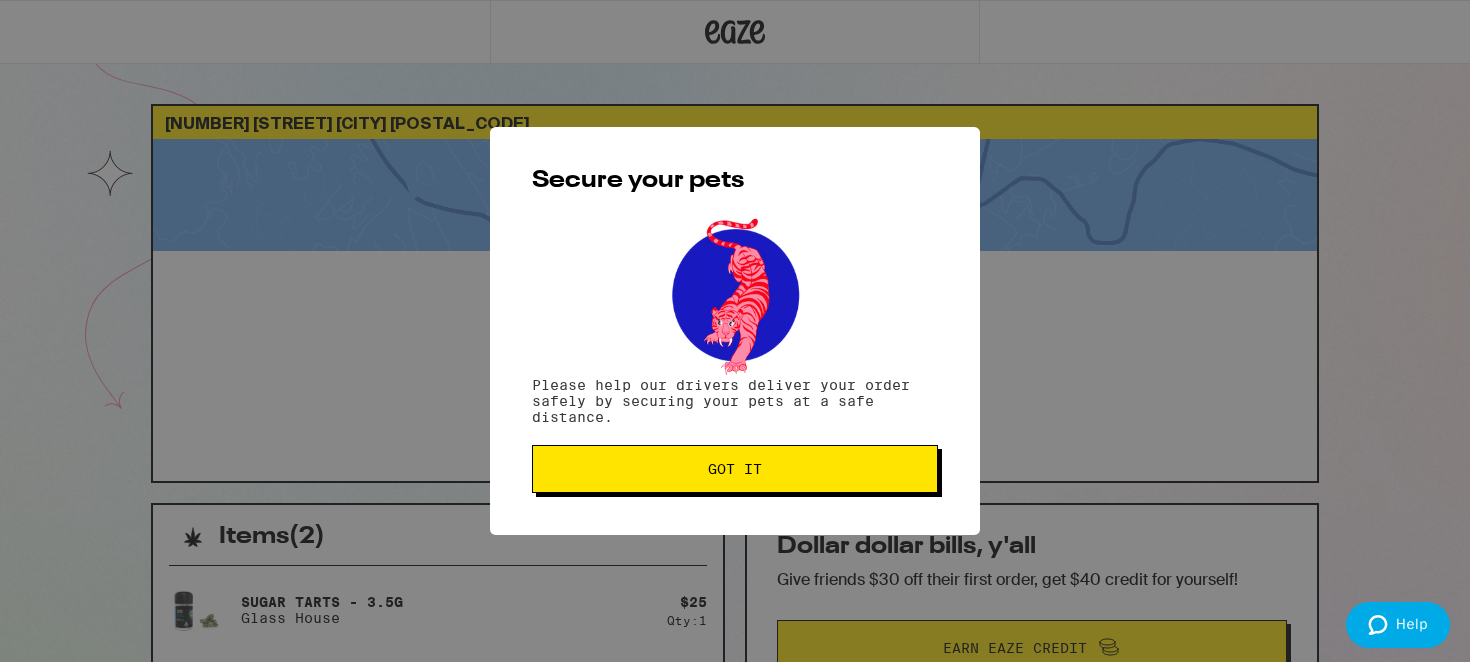 click on "Got it" at bounding box center [735, 469] 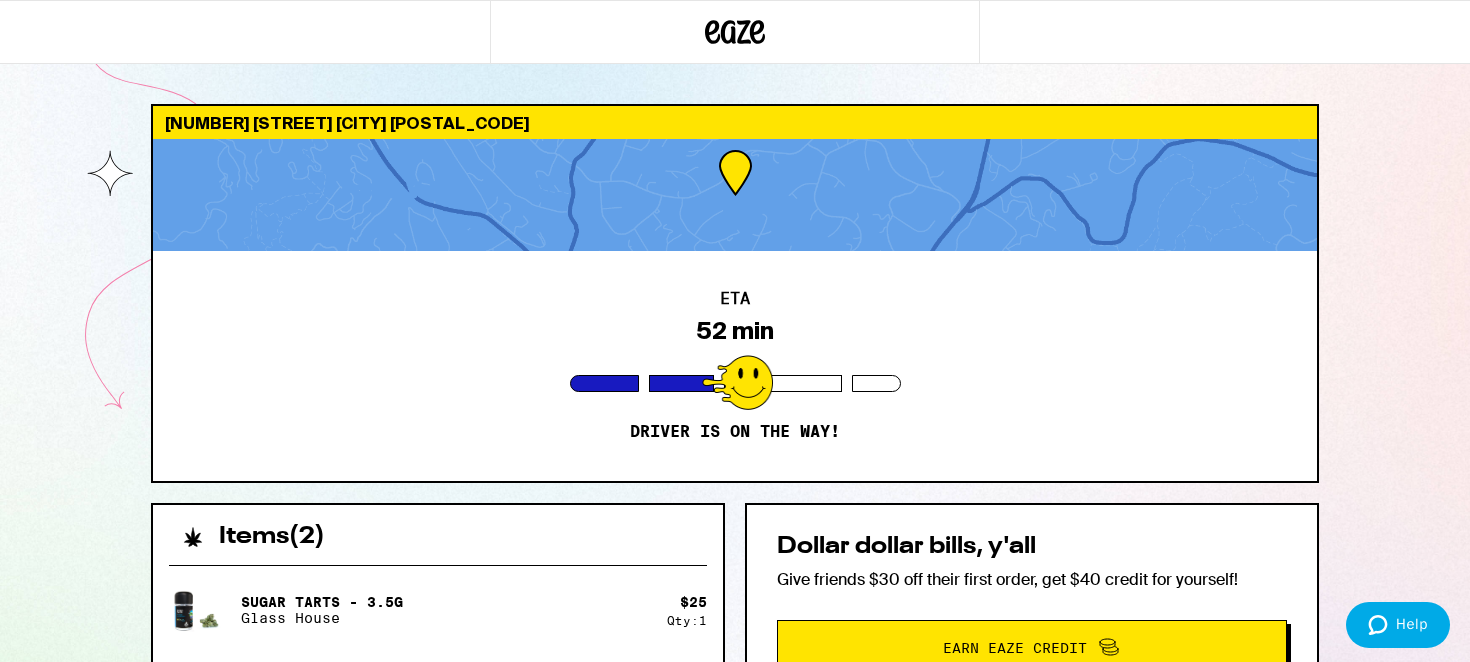 scroll, scrollTop: 0, scrollLeft: 0, axis: both 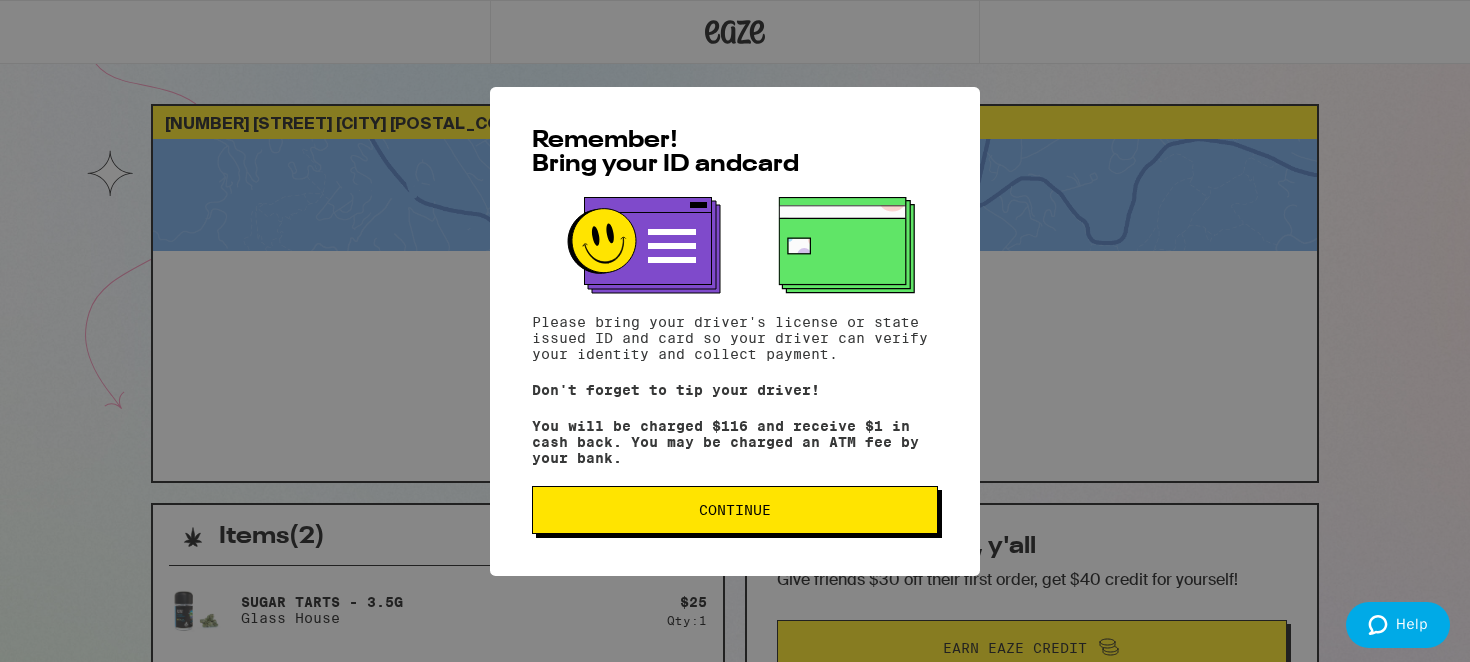 click on "Continue" at bounding box center (735, 510) 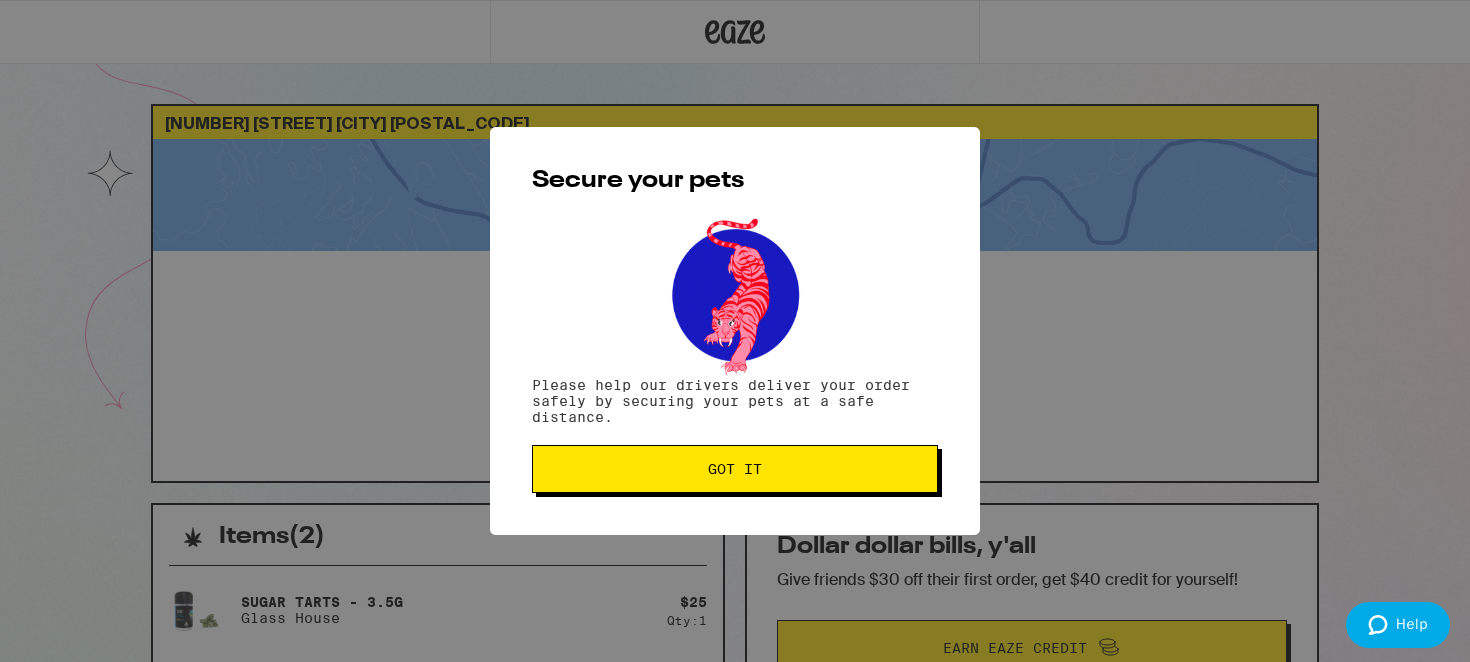 click on "Got it" at bounding box center (735, 469) 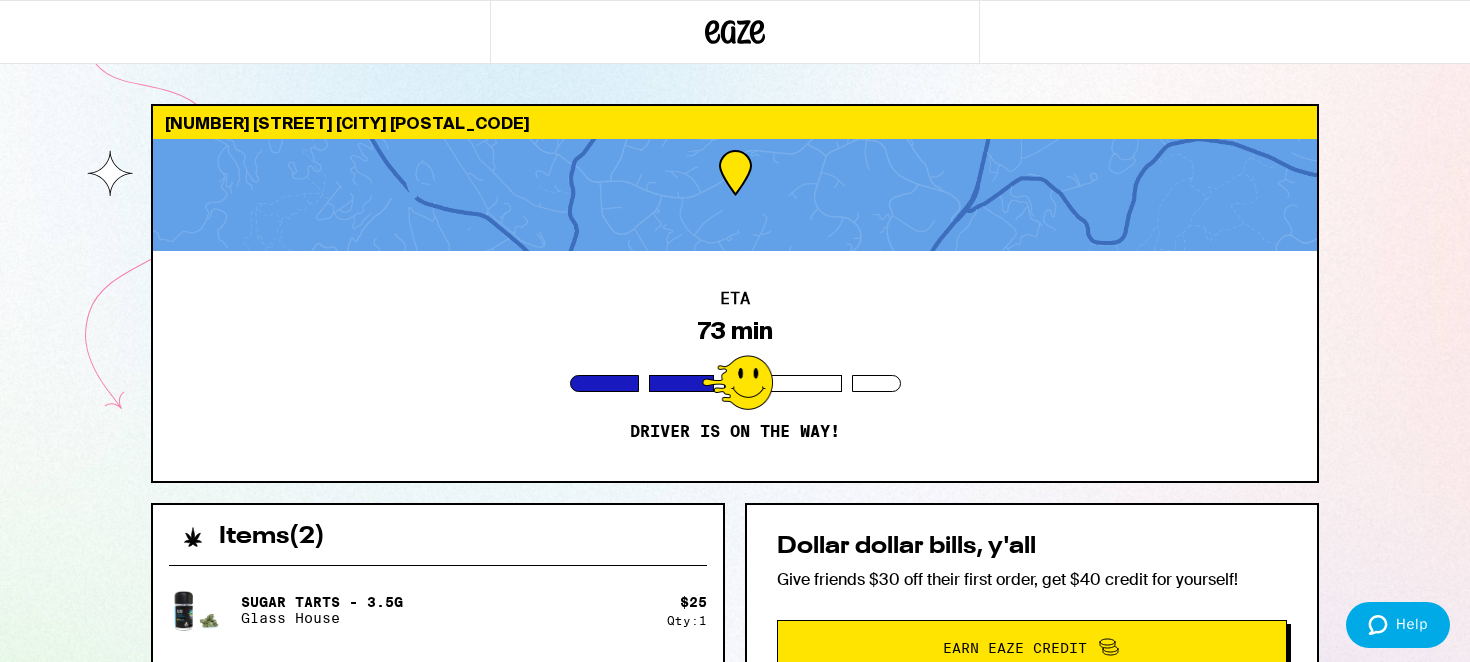 scroll, scrollTop: 0, scrollLeft: 0, axis: both 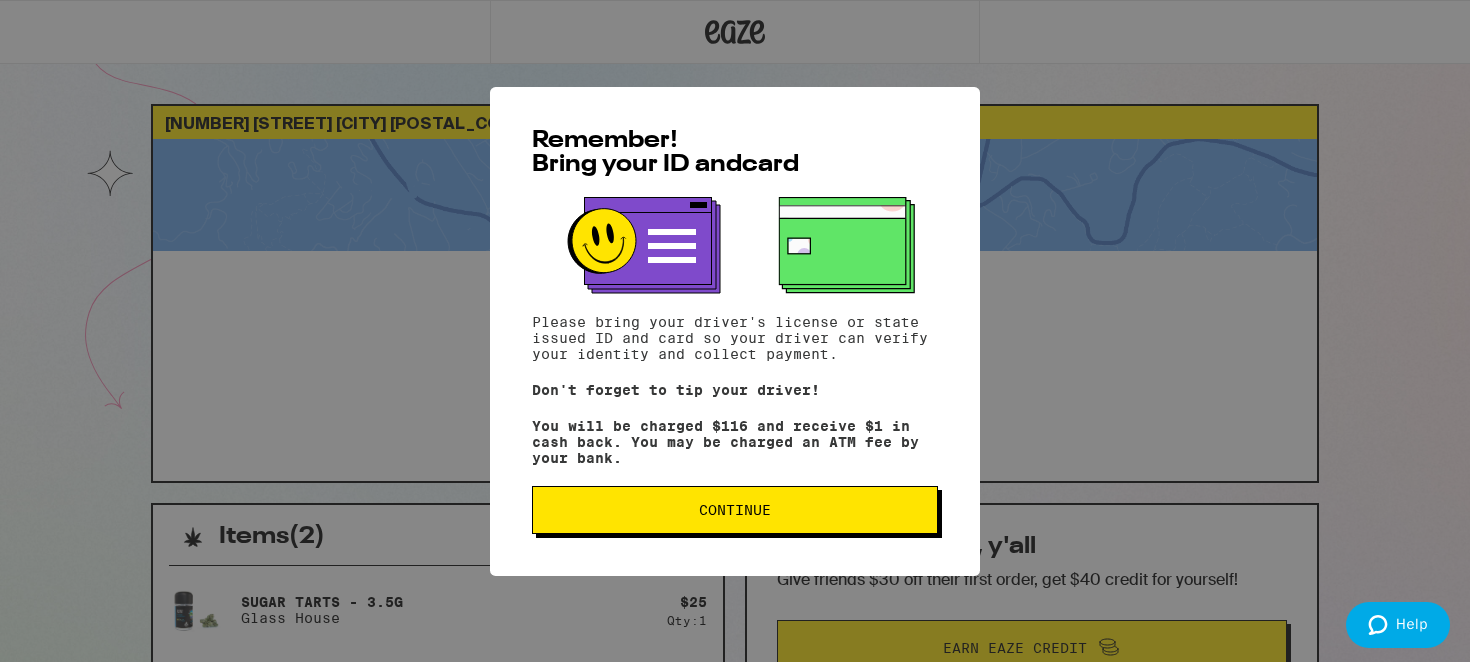 click on "Continue" at bounding box center [735, 510] 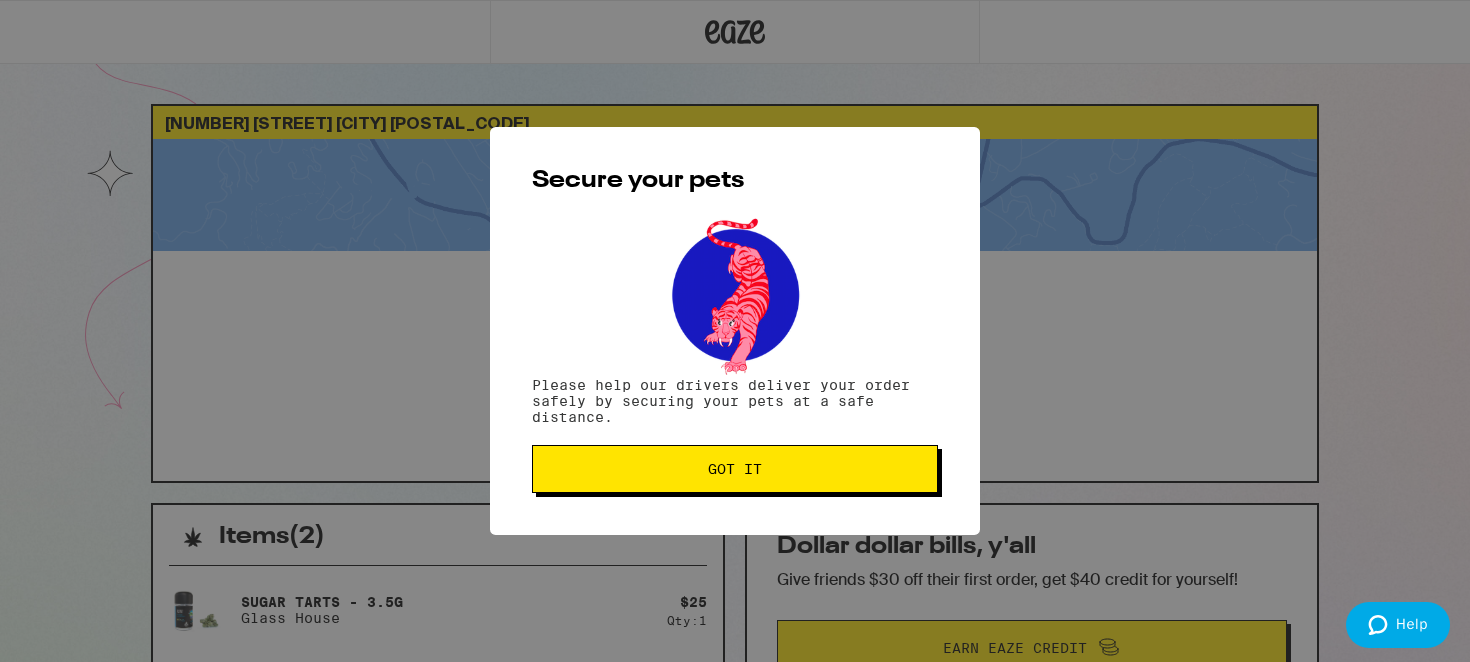 click on "Got it" at bounding box center [735, 469] 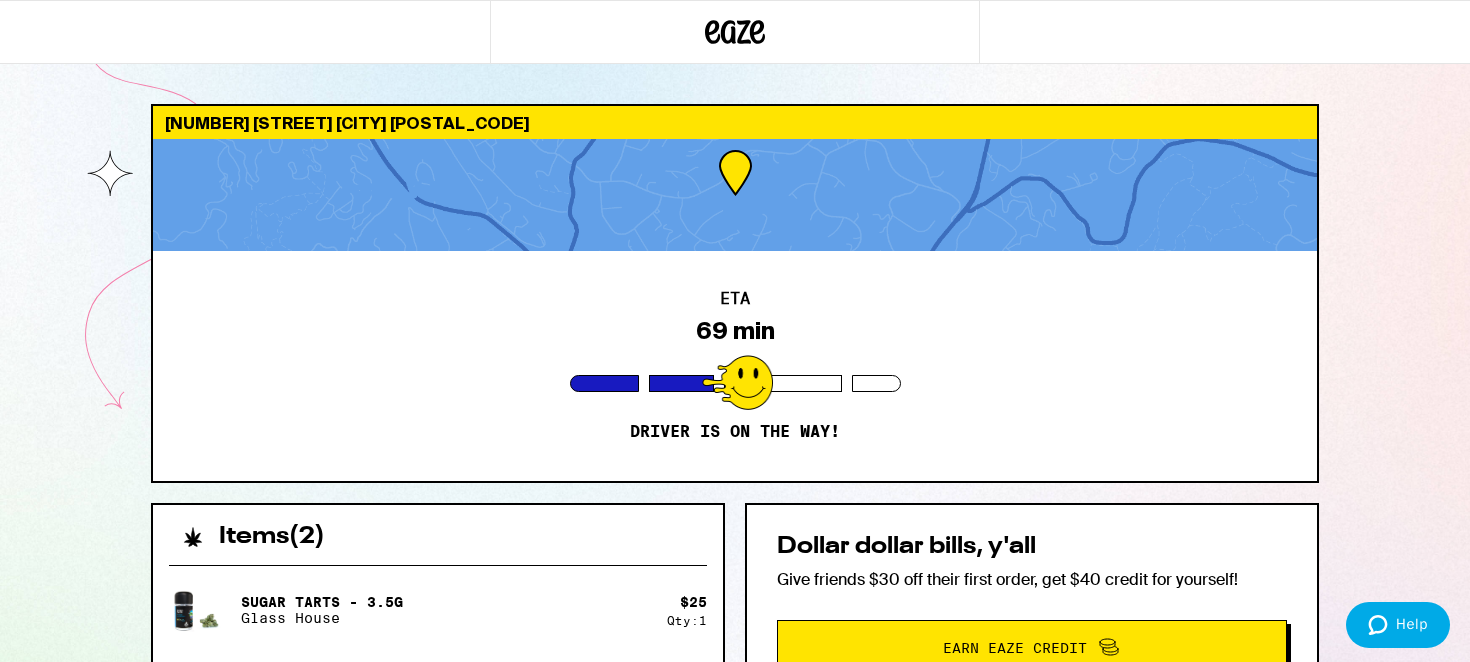 scroll, scrollTop: 0, scrollLeft: 0, axis: both 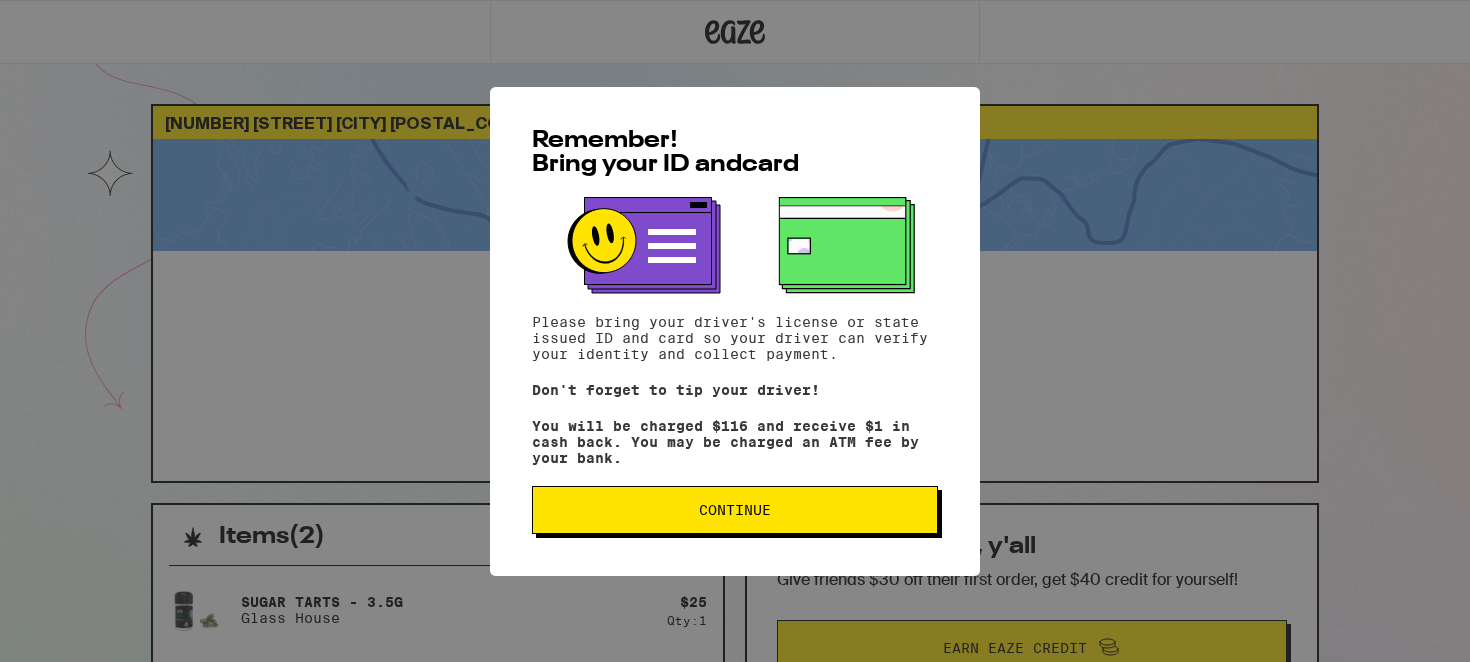 click on "Continue" at bounding box center (735, 510) 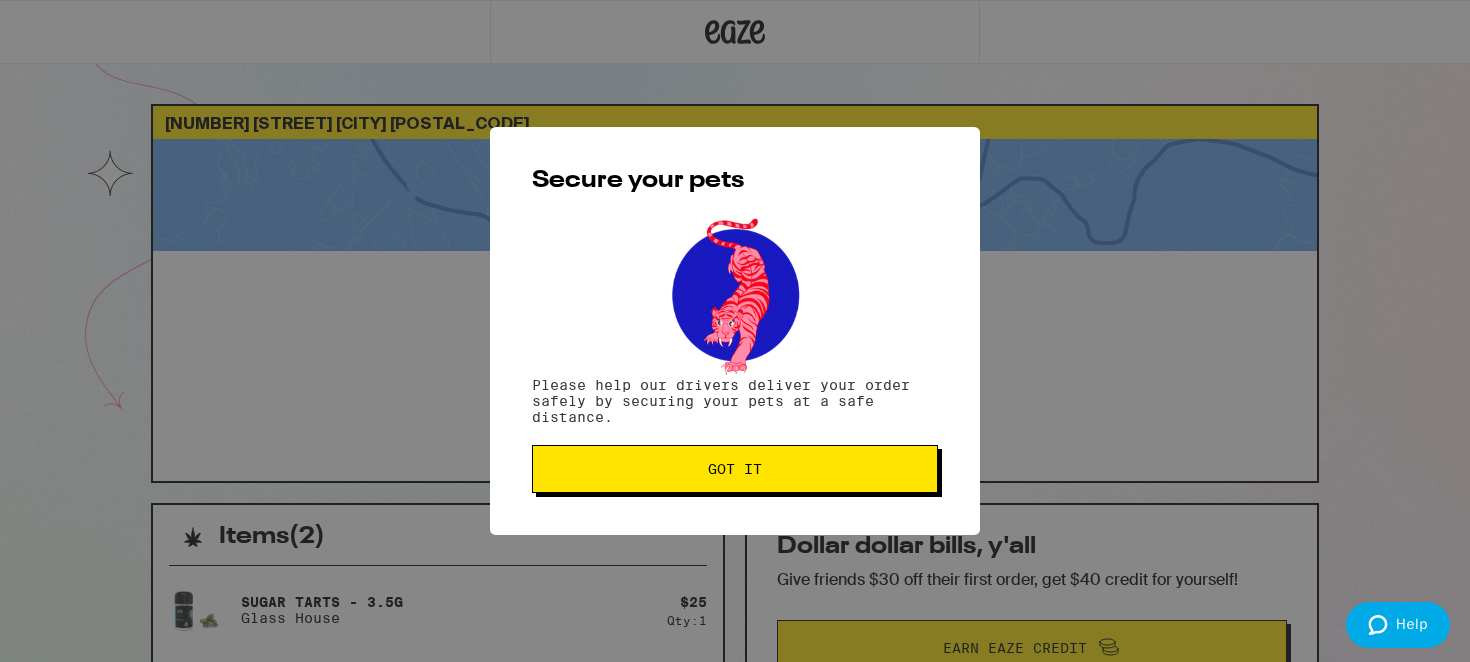 click on "Got it" at bounding box center [735, 469] 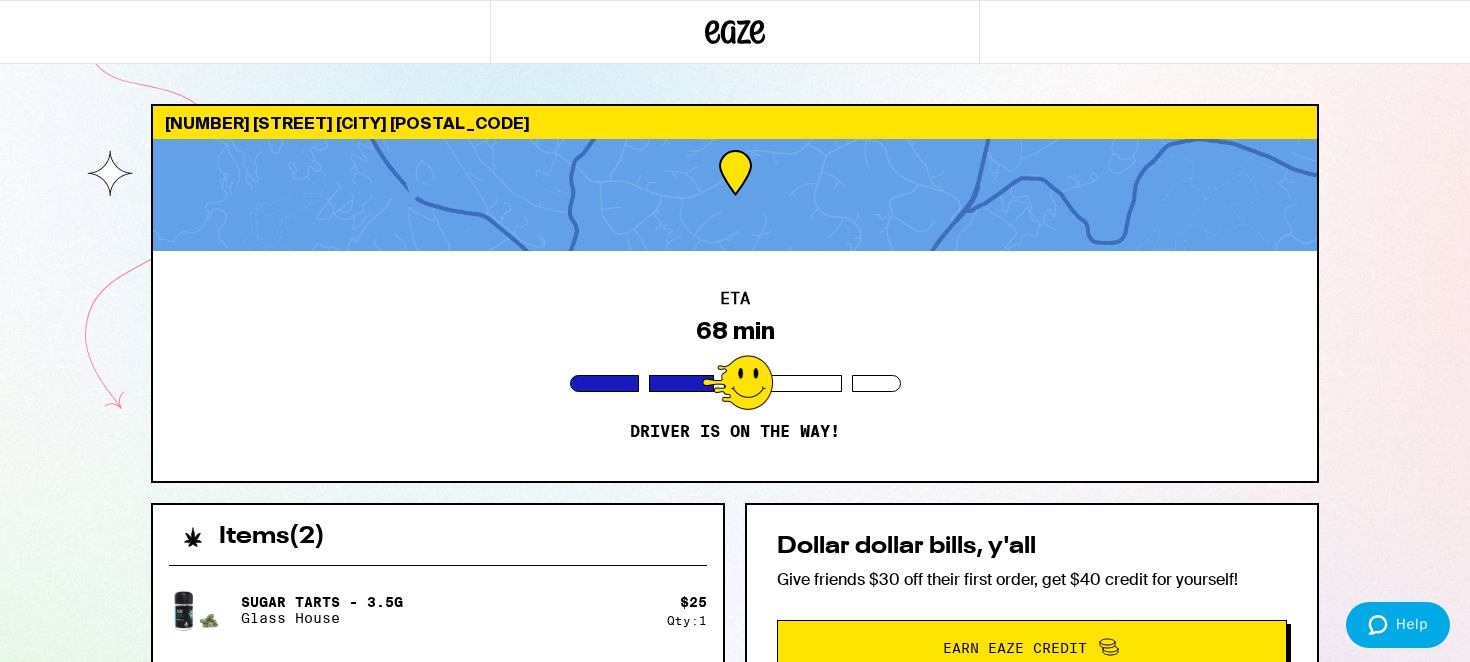 scroll, scrollTop: 0, scrollLeft: 0, axis: both 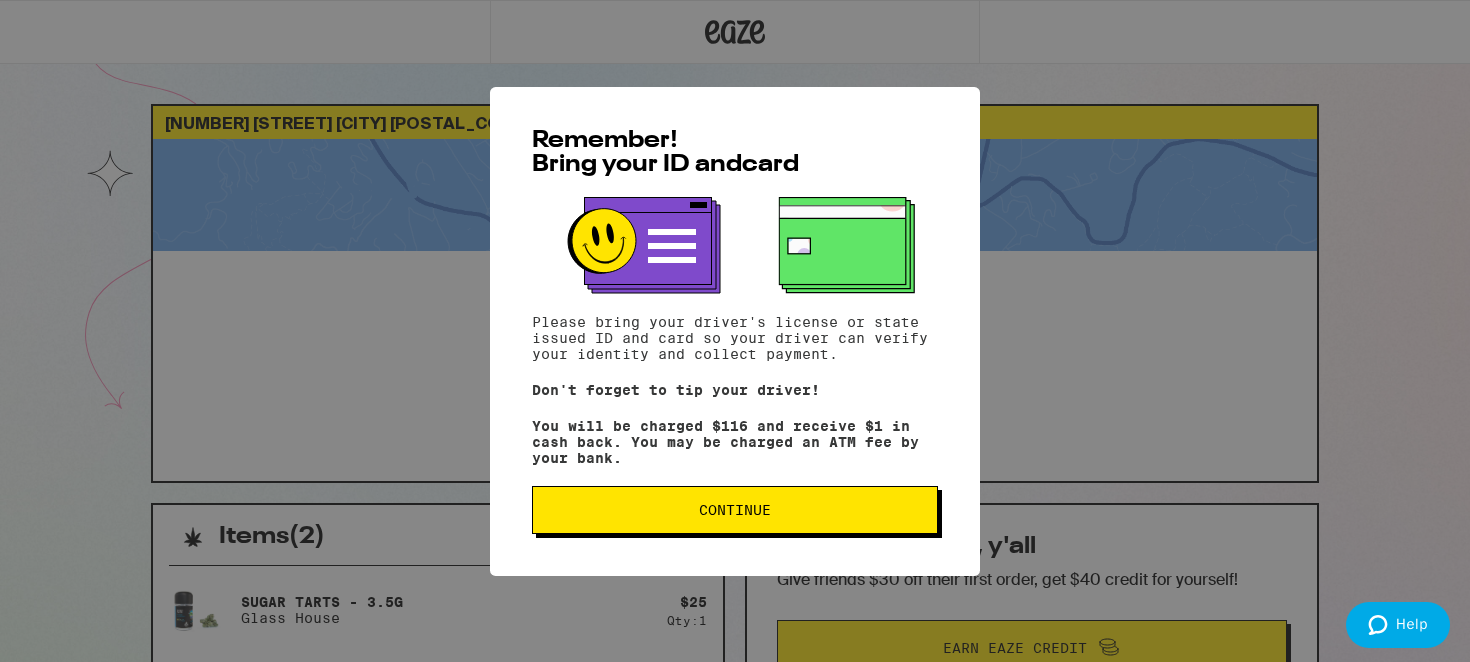 click on "Continue" at bounding box center (735, 510) 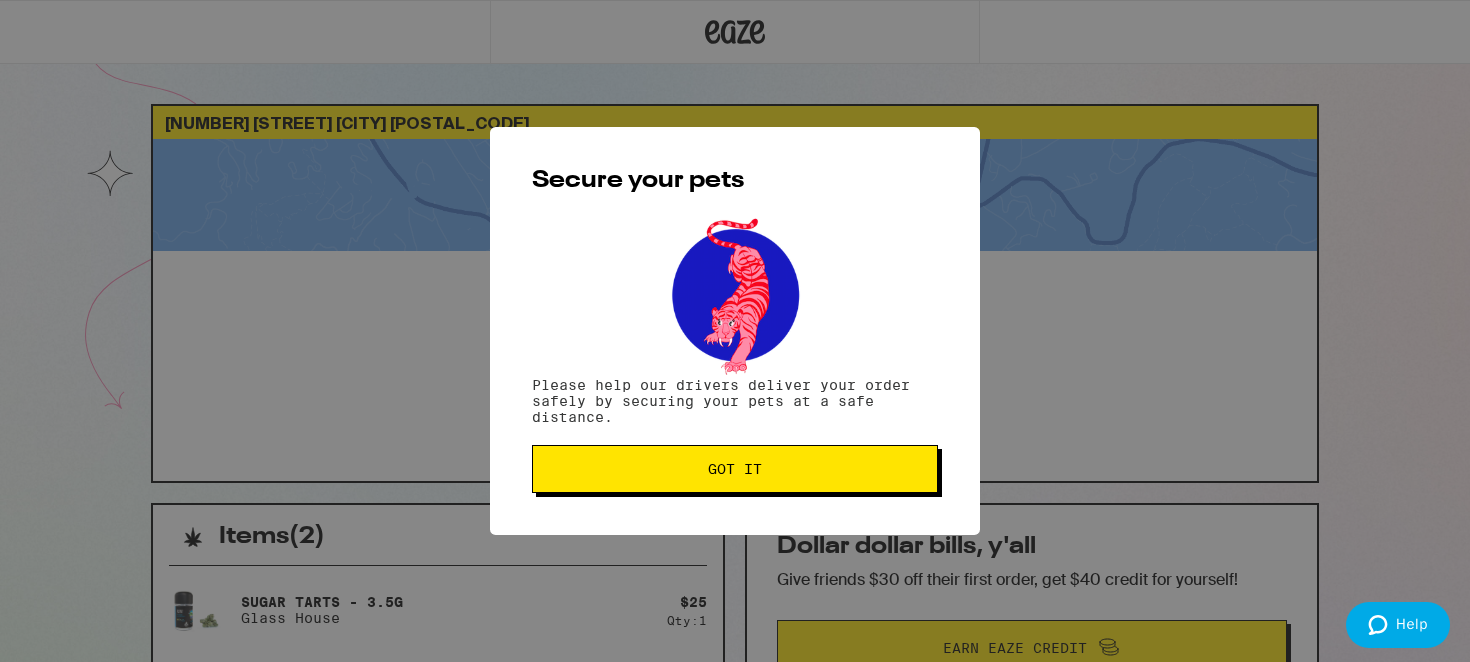 click on "Got it" at bounding box center [735, 469] 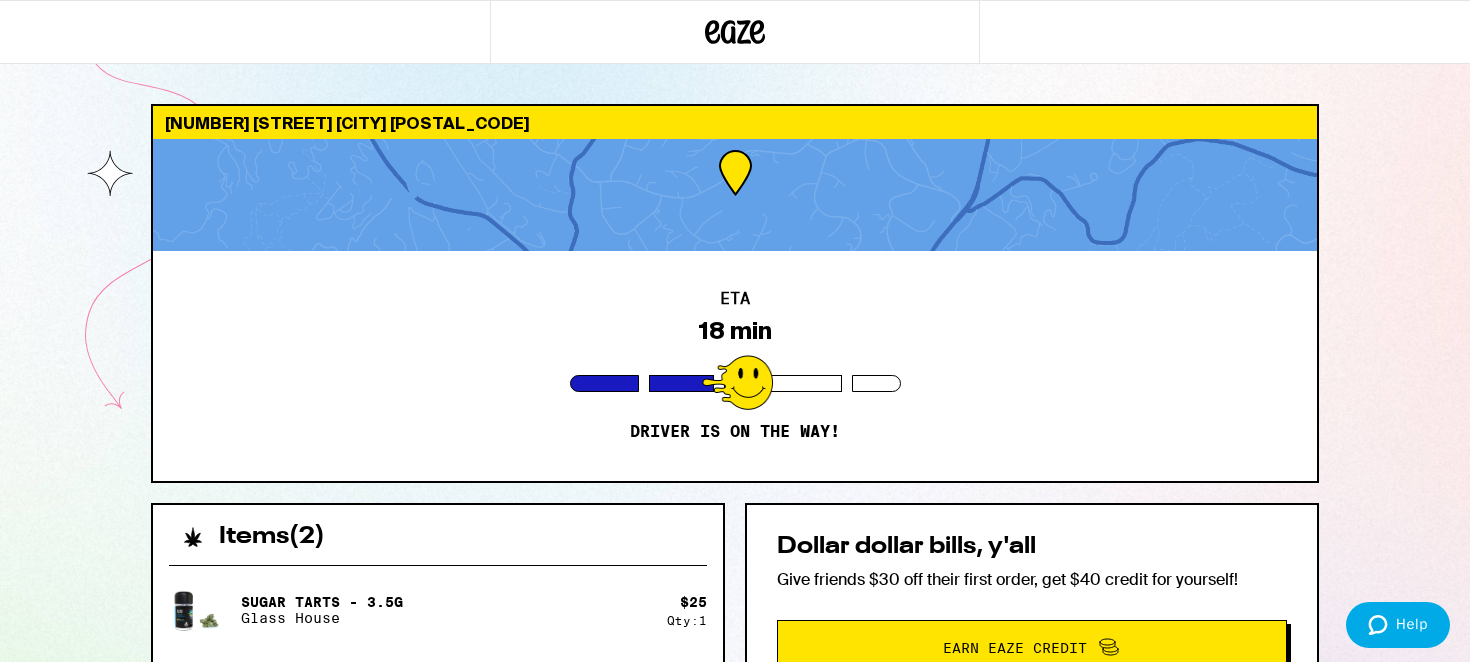 scroll, scrollTop: 0, scrollLeft: 0, axis: both 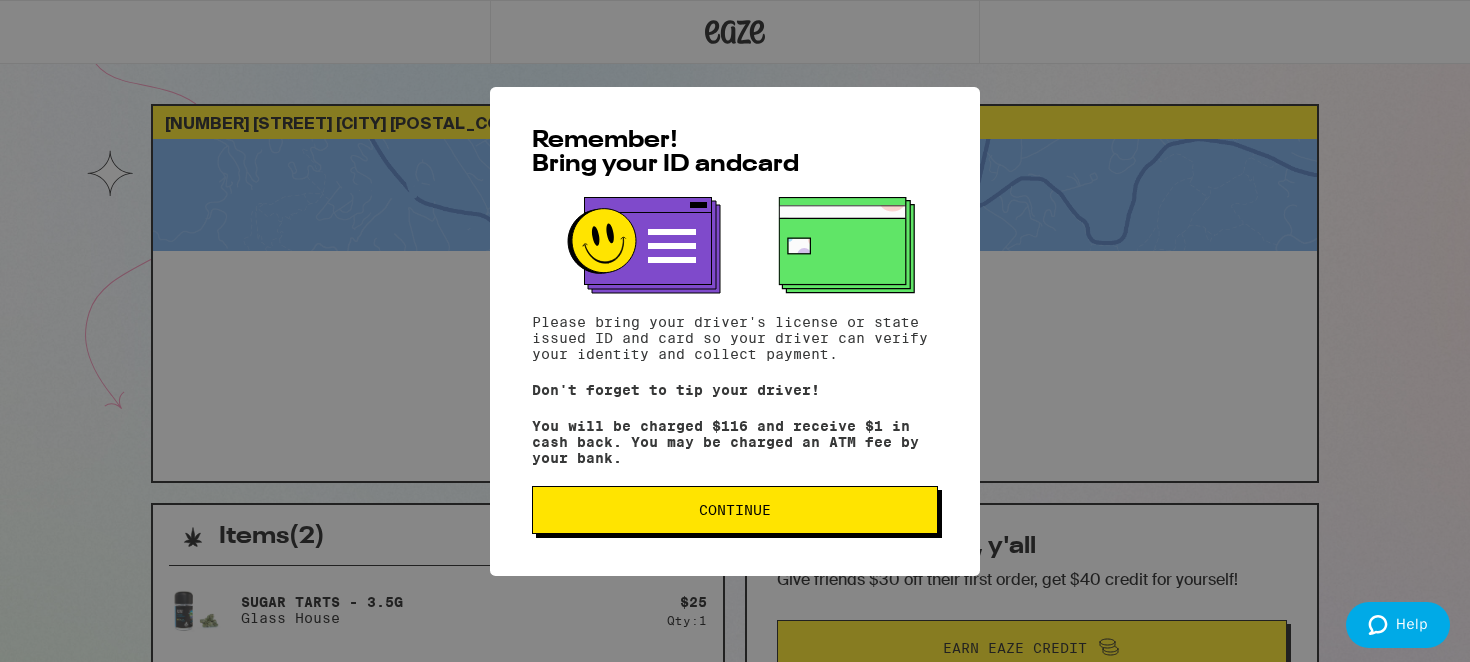 click on "Continue" at bounding box center [735, 510] 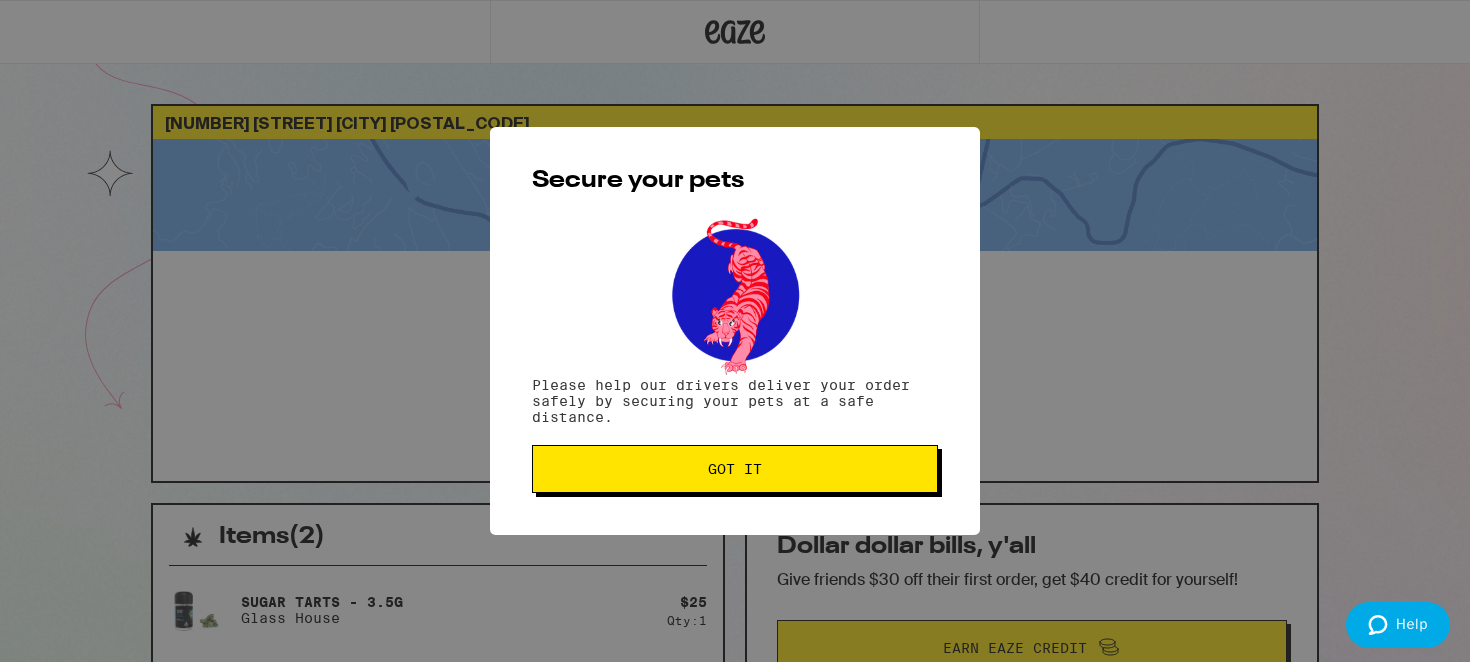scroll, scrollTop: 0, scrollLeft: 0, axis: both 